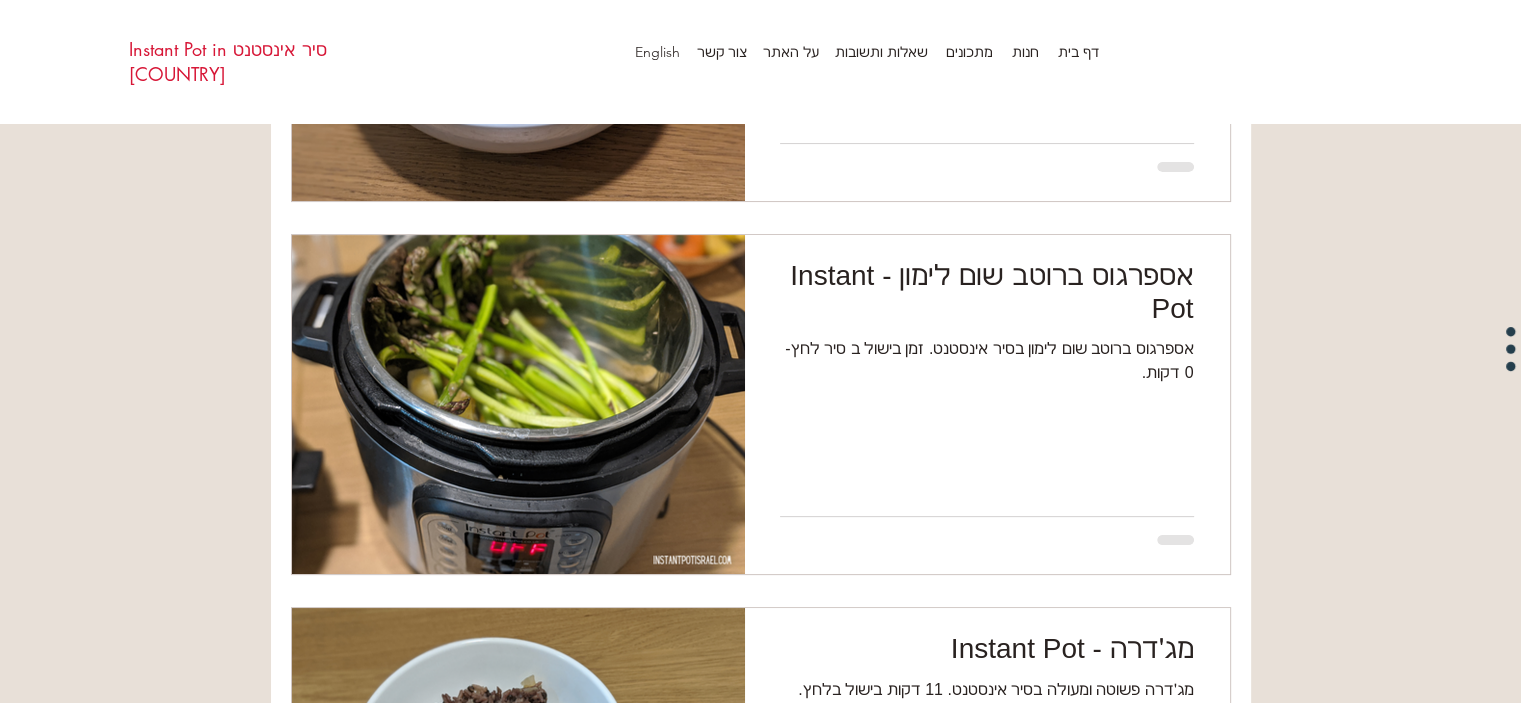 scroll, scrollTop: 600, scrollLeft: 0, axis: vertical 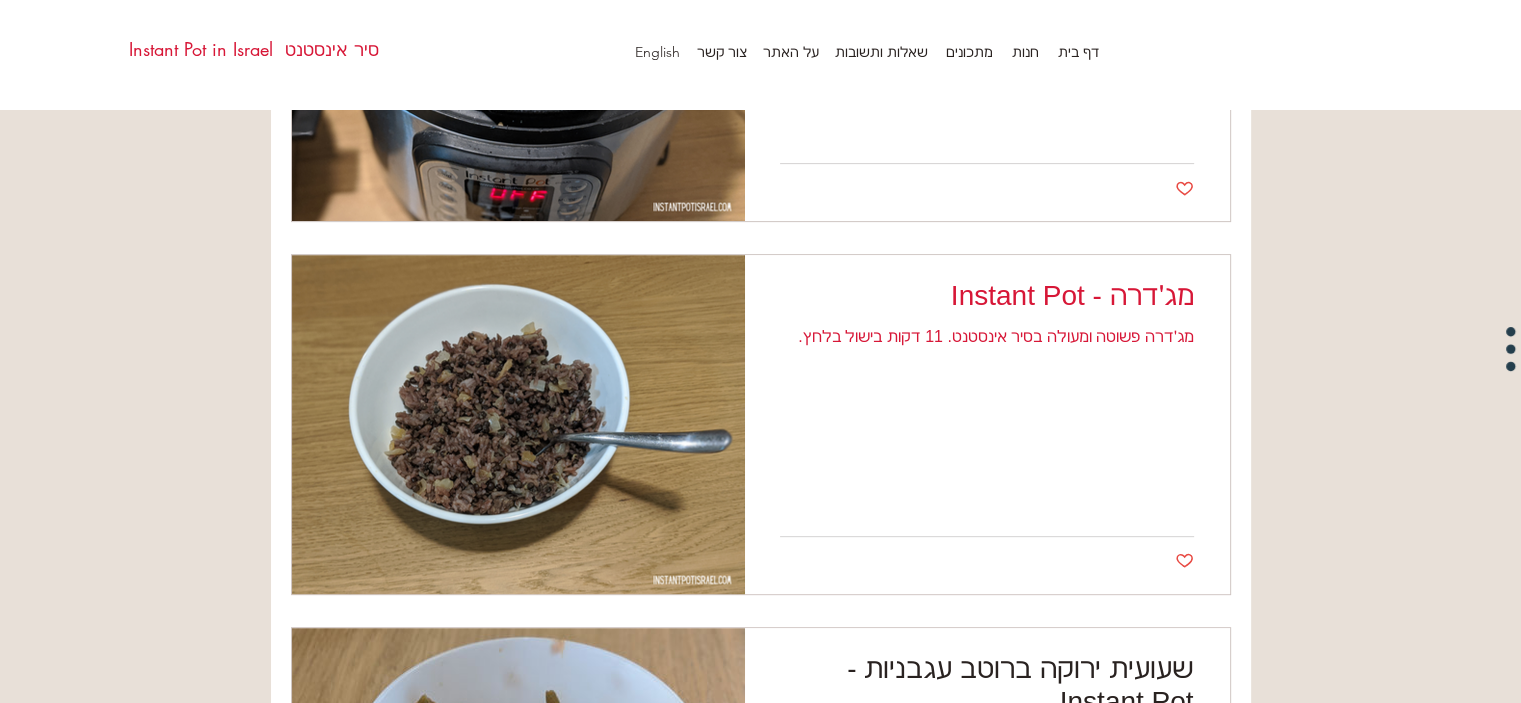 click on "מג׳דרה - Instant Pot" at bounding box center (987, 296) 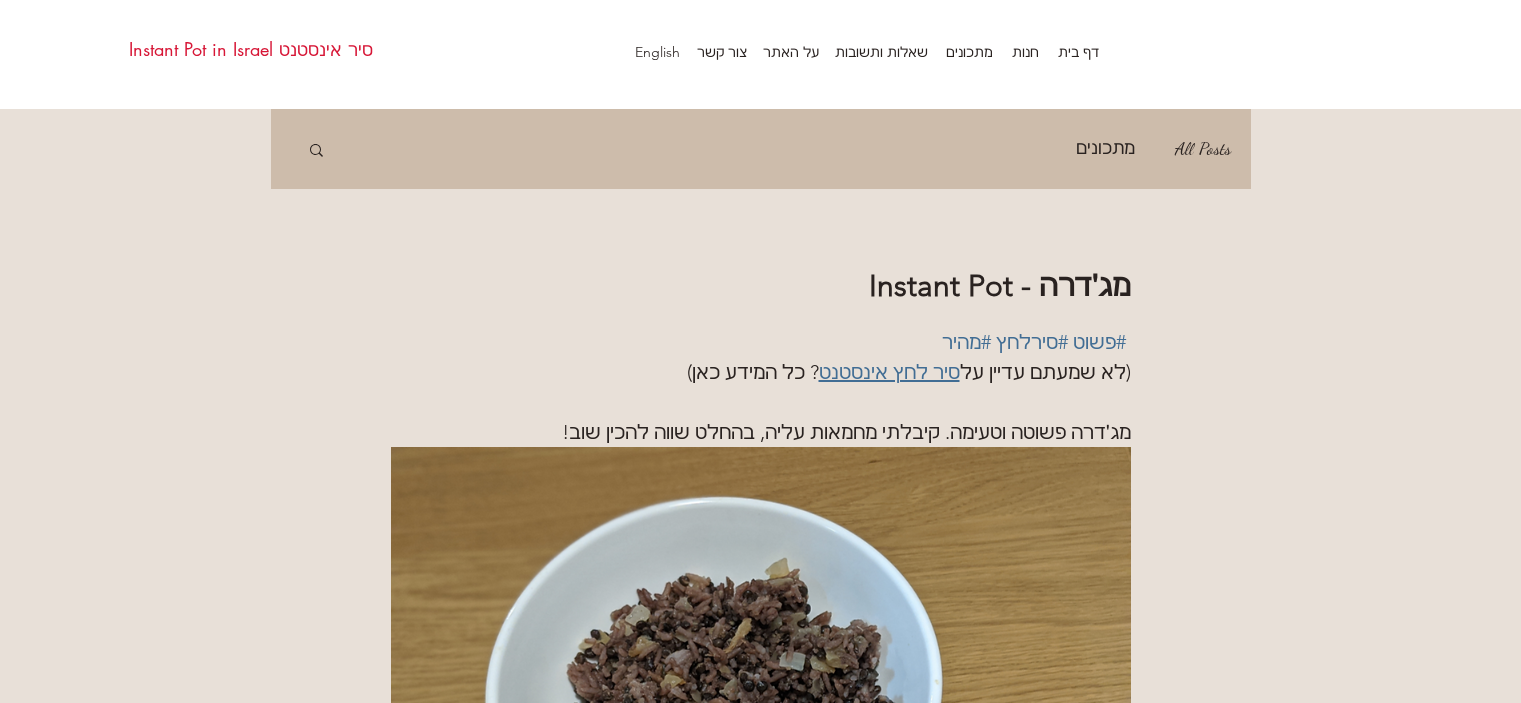 scroll, scrollTop: 0, scrollLeft: 0, axis: both 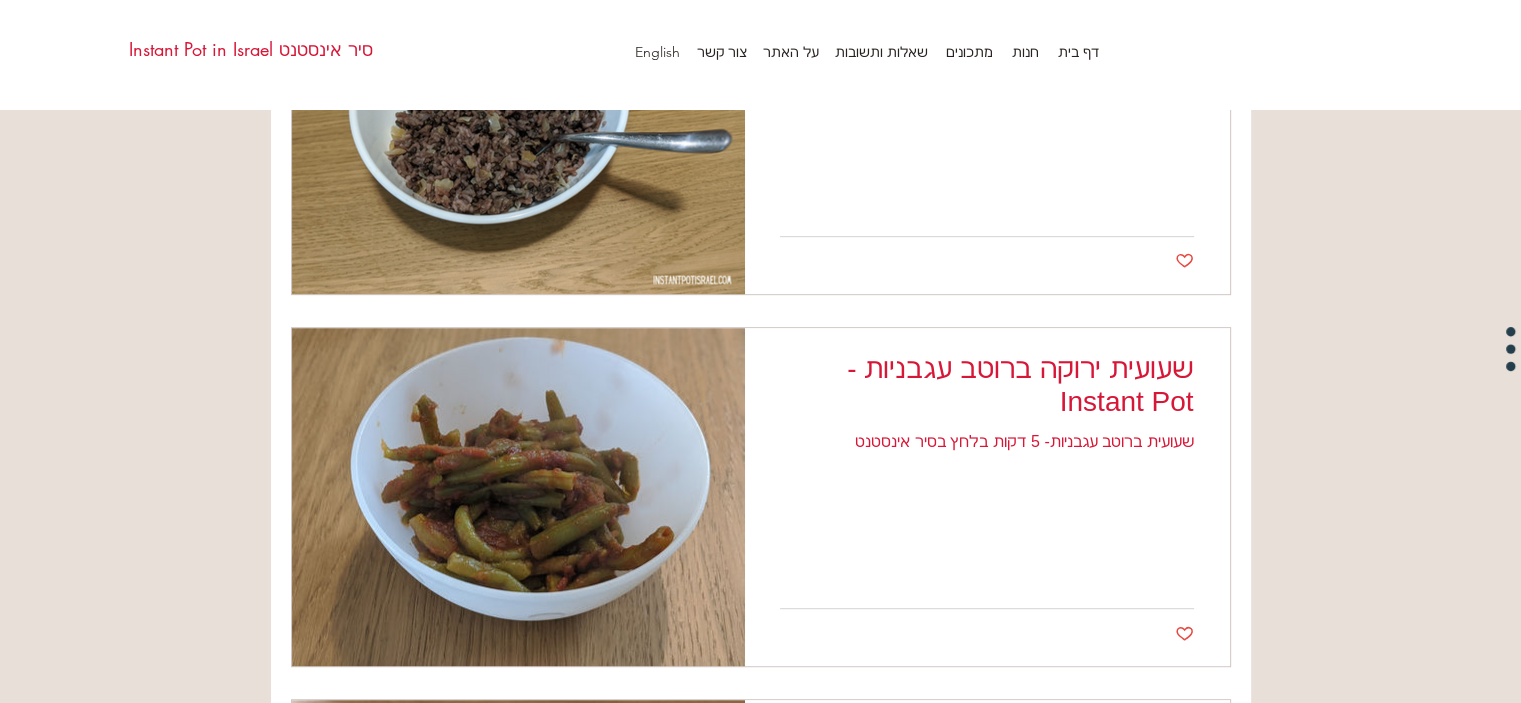 click on "שעועית ירוקה ברוטב עגבניות - Instant Pot" at bounding box center (987, 385) 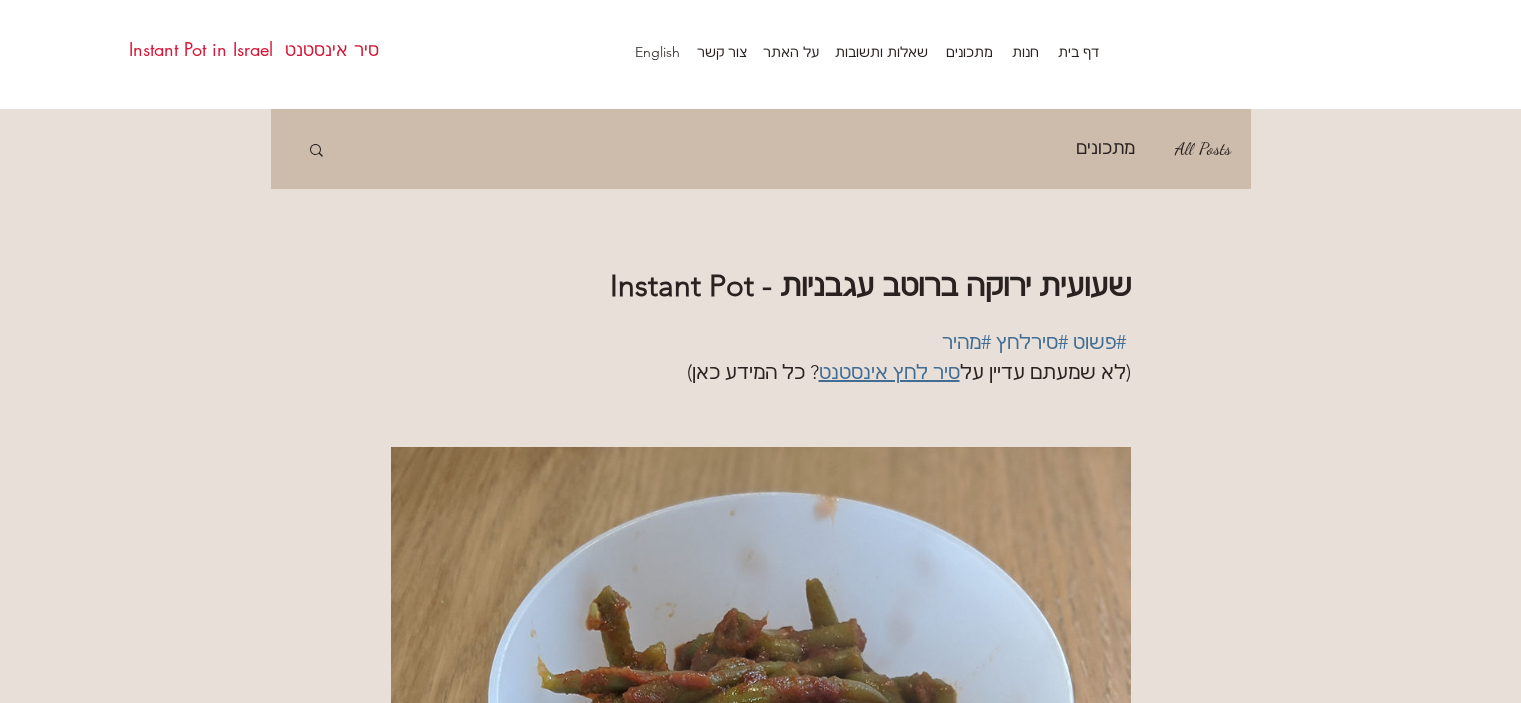 scroll, scrollTop: 0, scrollLeft: 0, axis: both 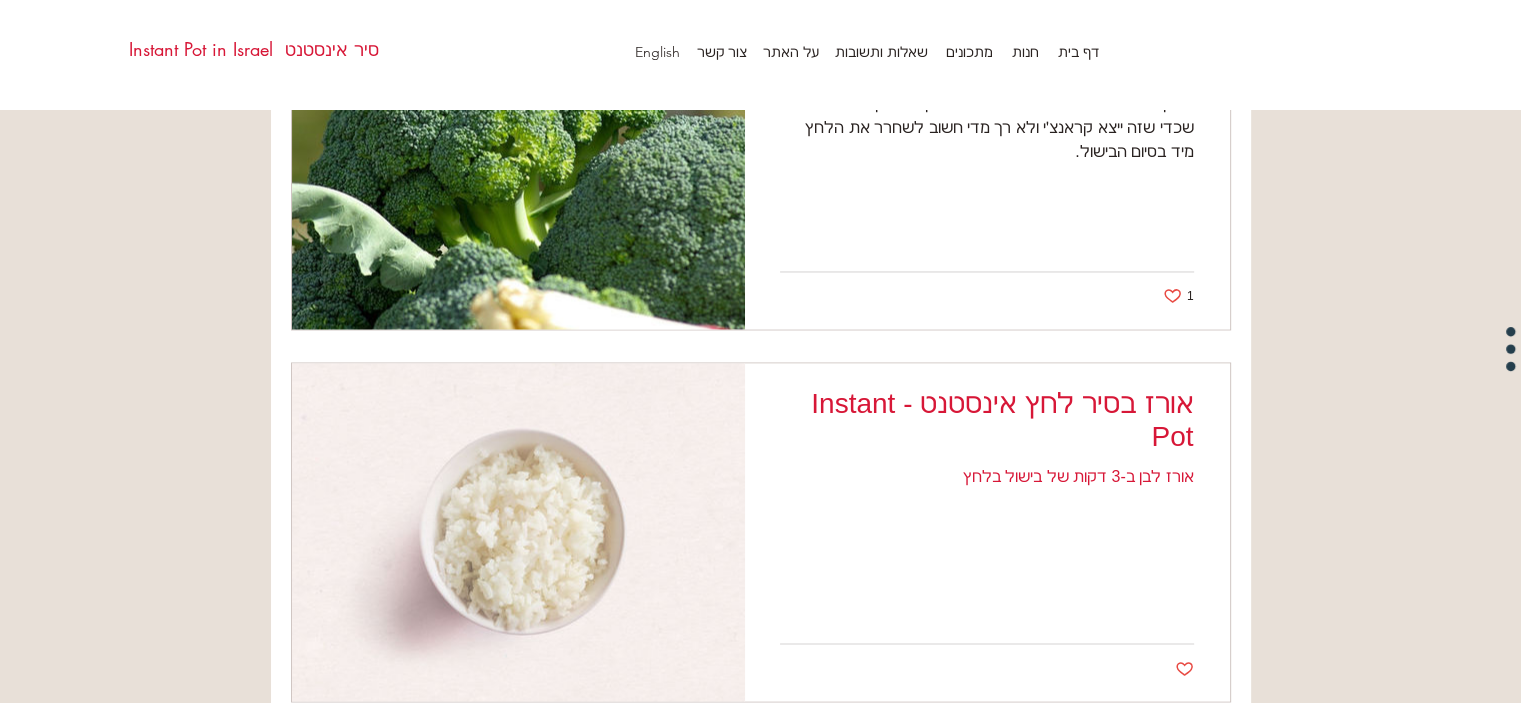 click on "אורז בסיר לחץ אינסטנט - Instant Pot" at bounding box center [987, 420] 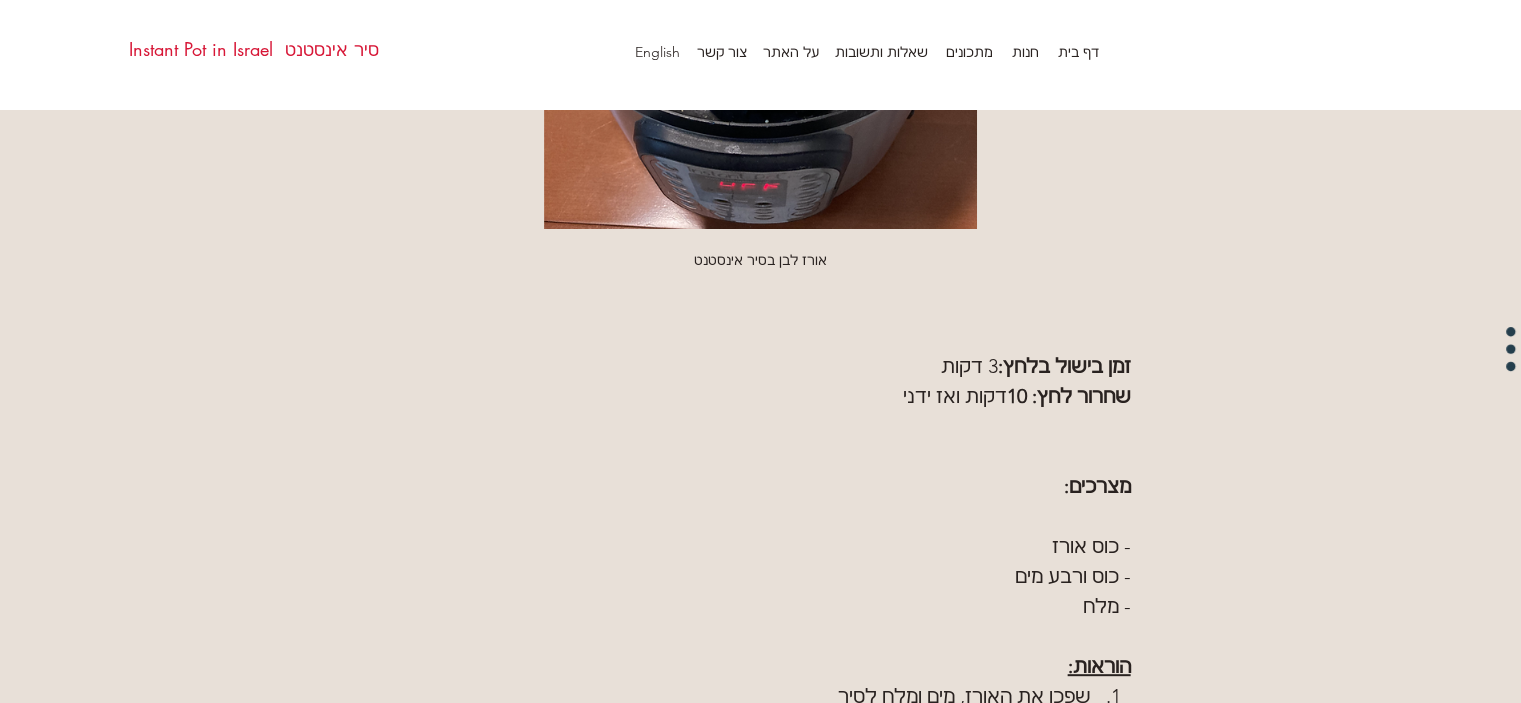 scroll, scrollTop: 800, scrollLeft: 0, axis: vertical 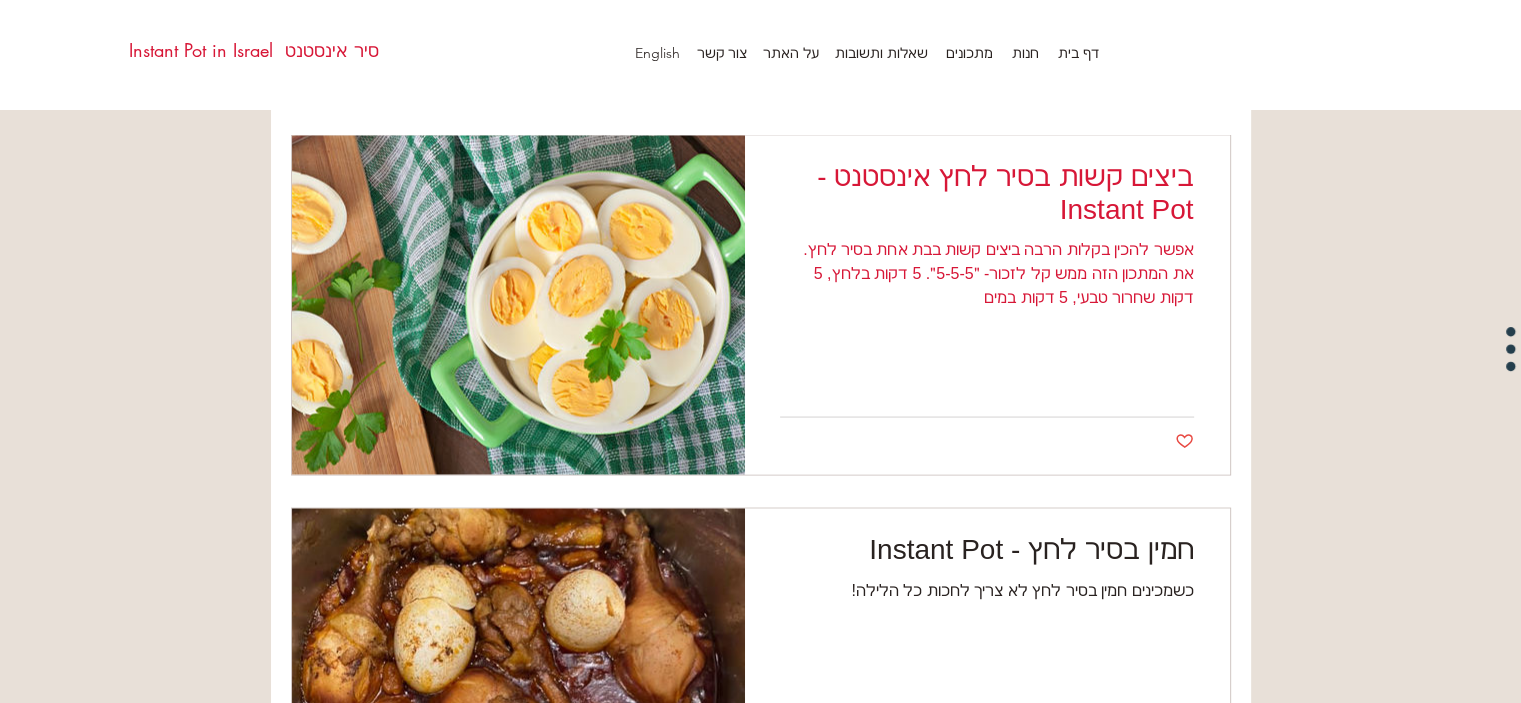 click on "ביצים קשות בסיר לחץ אינסטנט - Instant Pot" at bounding box center [987, 192] 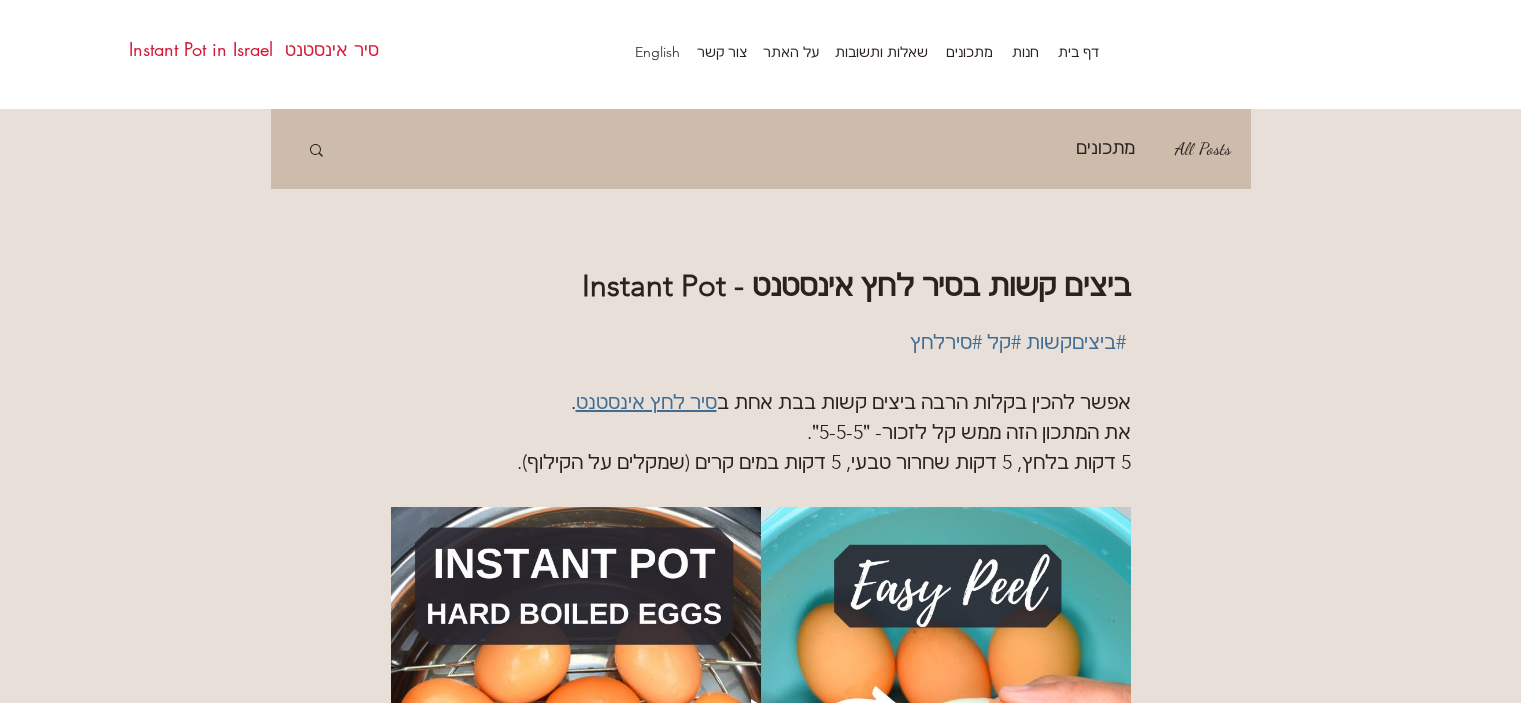 scroll, scrollTop: 0, scrollLeft: 0, axis: both 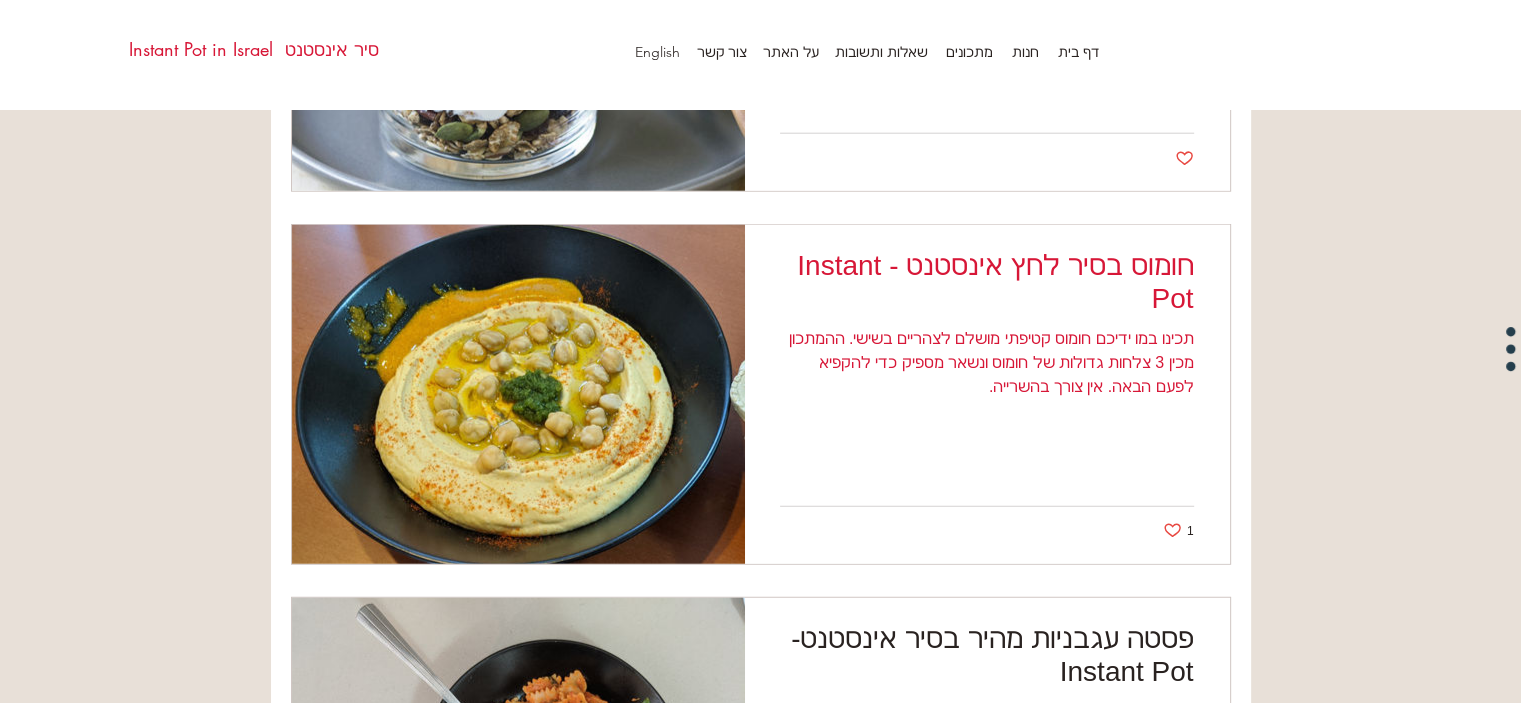 click on "חומוס בסיר לחץ אינסטנט - Instant Pot" at bounding box center (987, 282) 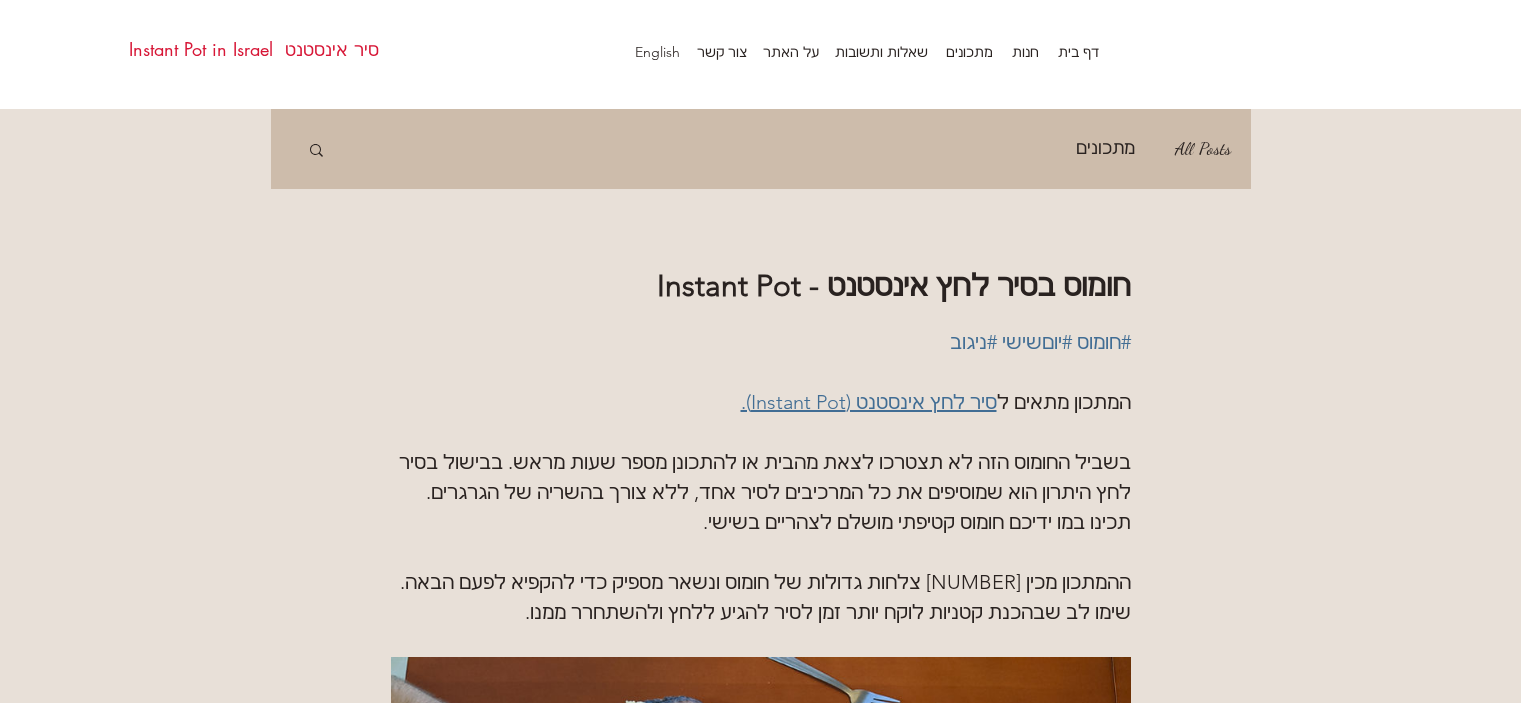 scroll, scrollTop: 0, scrollLeft: 0, axis: both 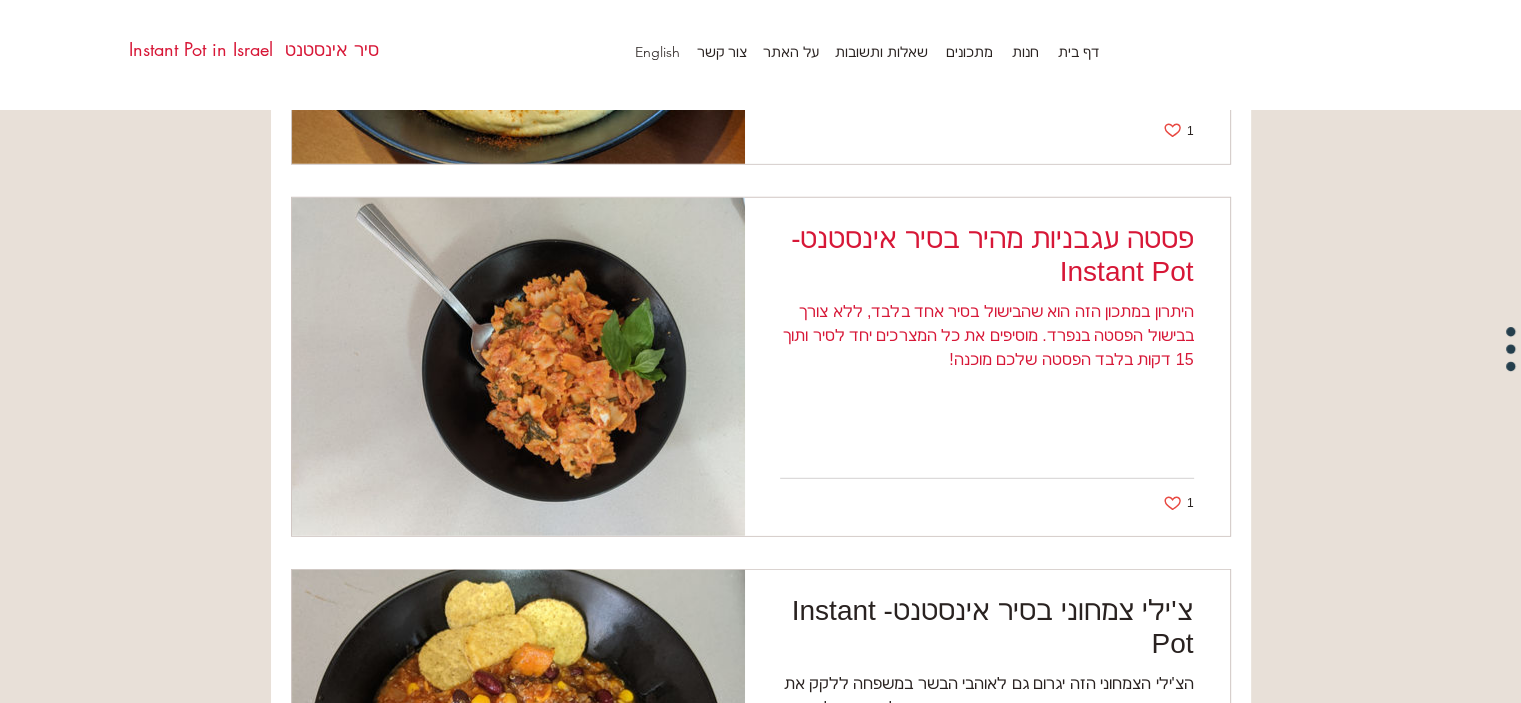 click on "פסטה עגבניות מהיר בסיר אינסטנט- Instant Pot" at bounding box center [987, 255] 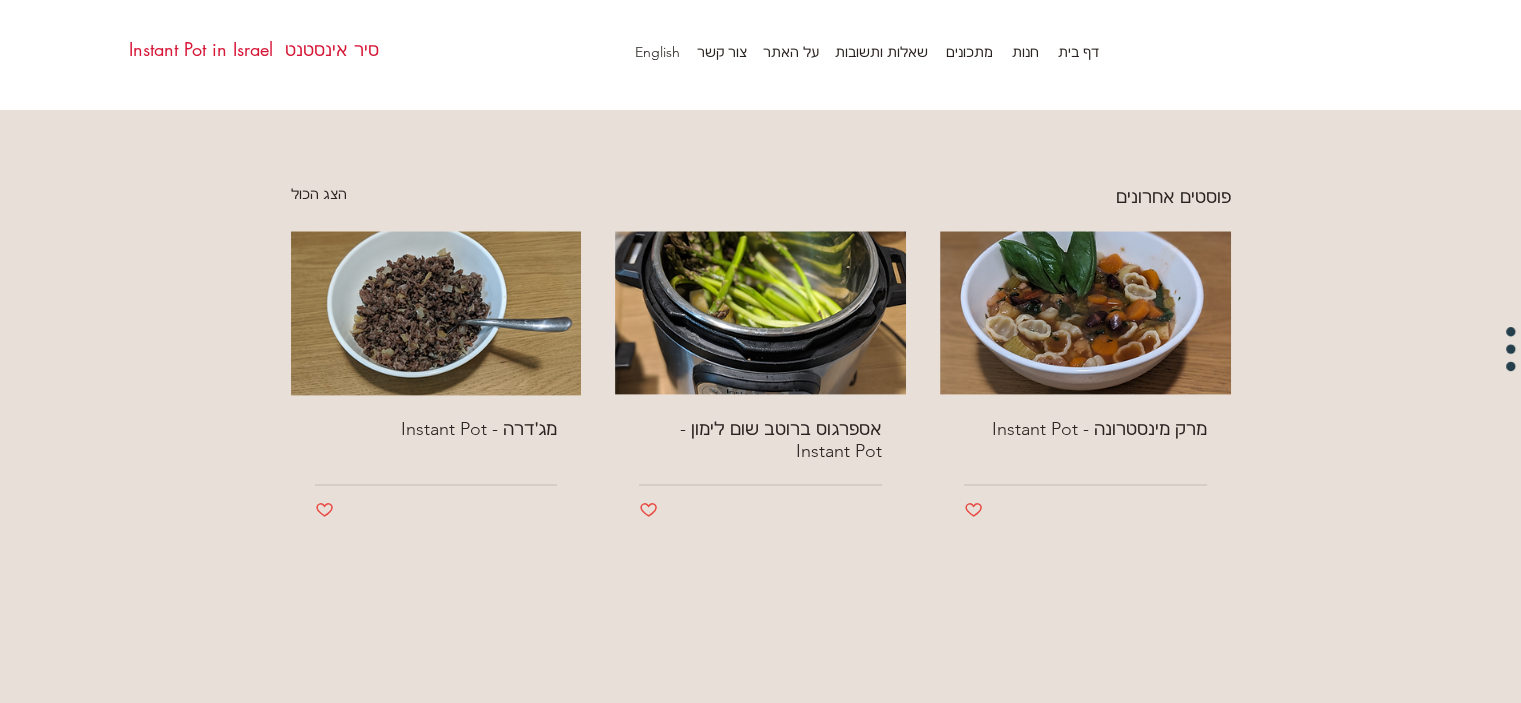 scroll, scrollTop: 2600, scrollLeft: 0, axis: vertical 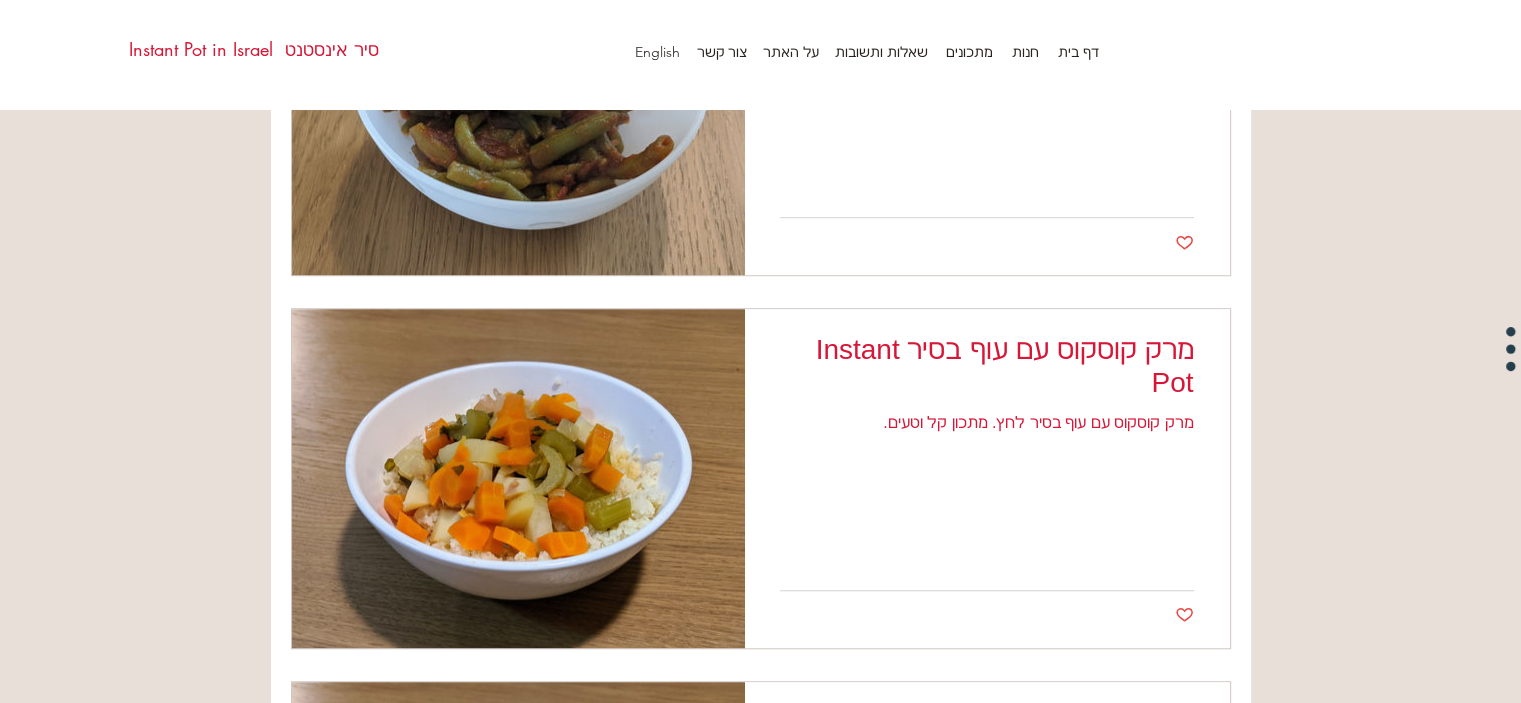 click on "מרק קוסקוס עם עוף בסיר Instant Pot" at bounding box center [987, 366] 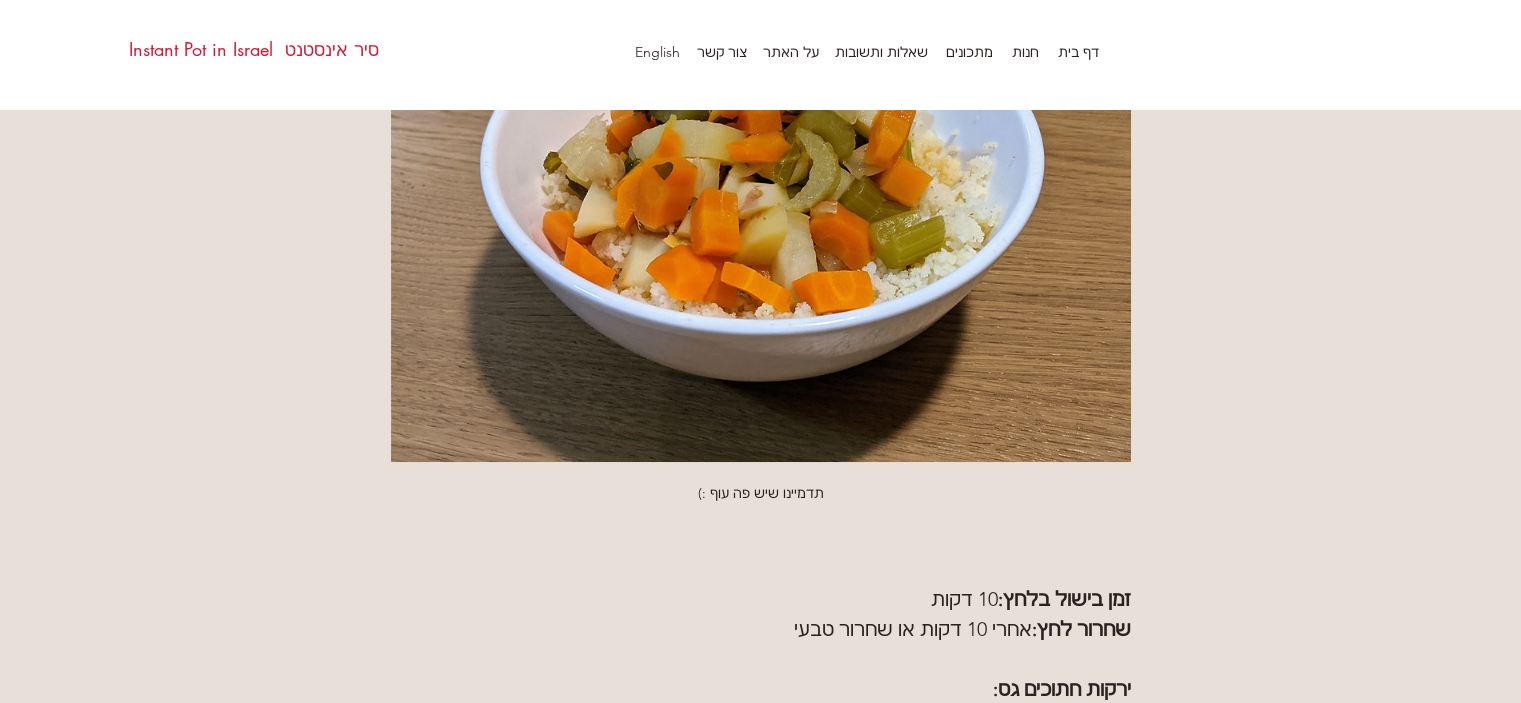 scroll, scrollTop: 400, scrollLeft: 0, axis: vertical 